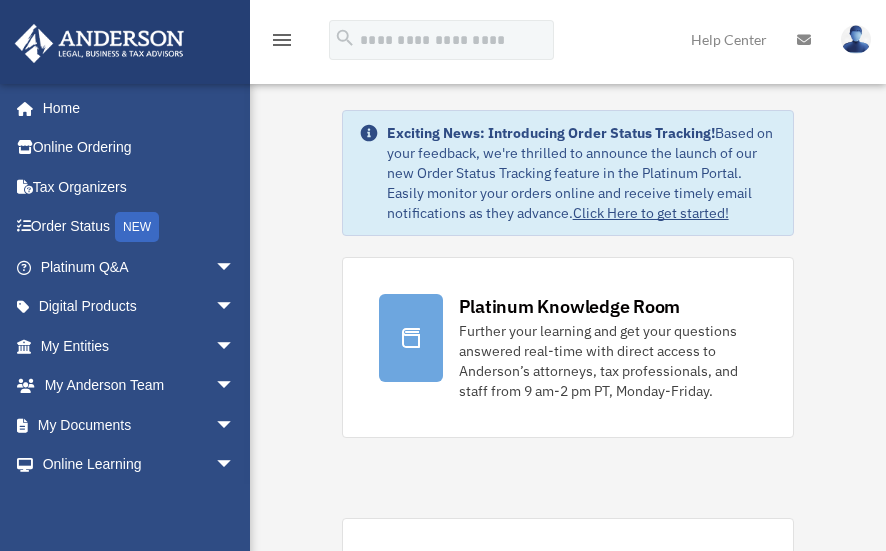 scroll, scrollTop: 0, scrollLeft: 0, axis: both 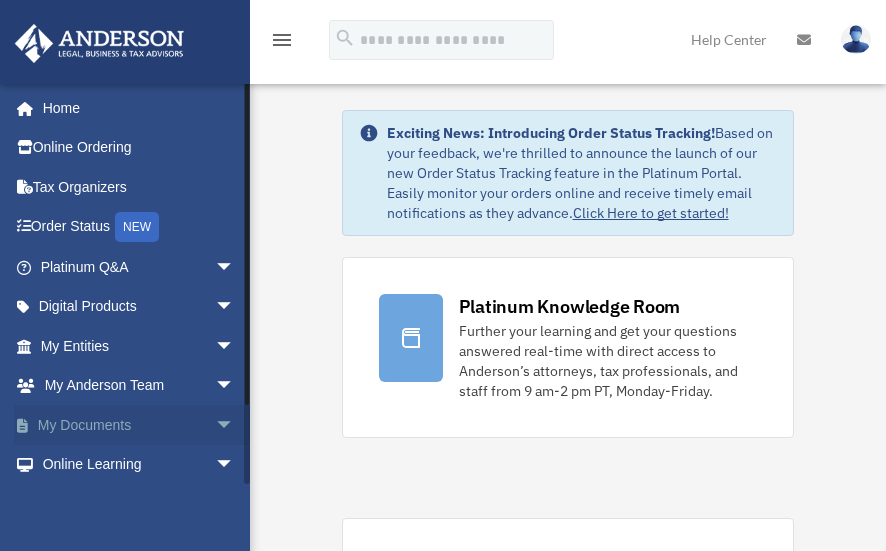 click on "My Documents arrow_drop_down" at bounding box center (139, 425) 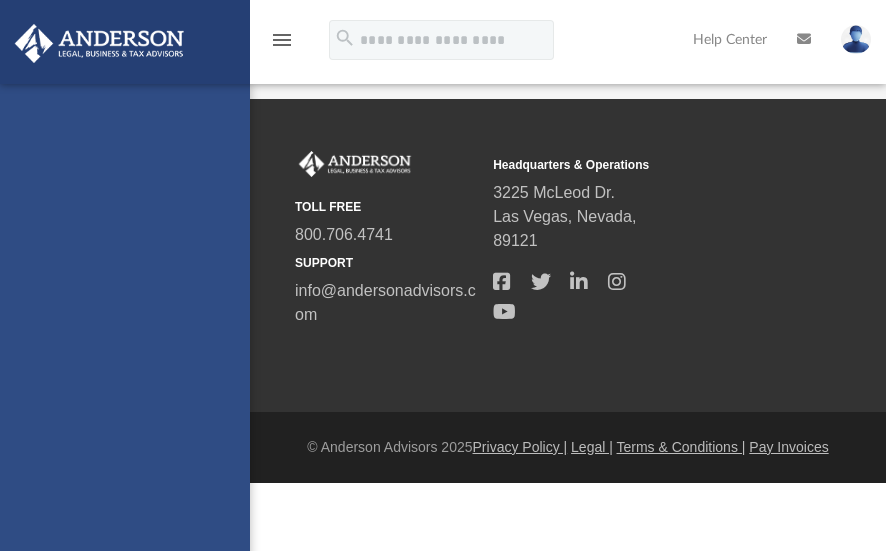 scroll, scrollTop: 0, scrollLeft: 0, axis: both 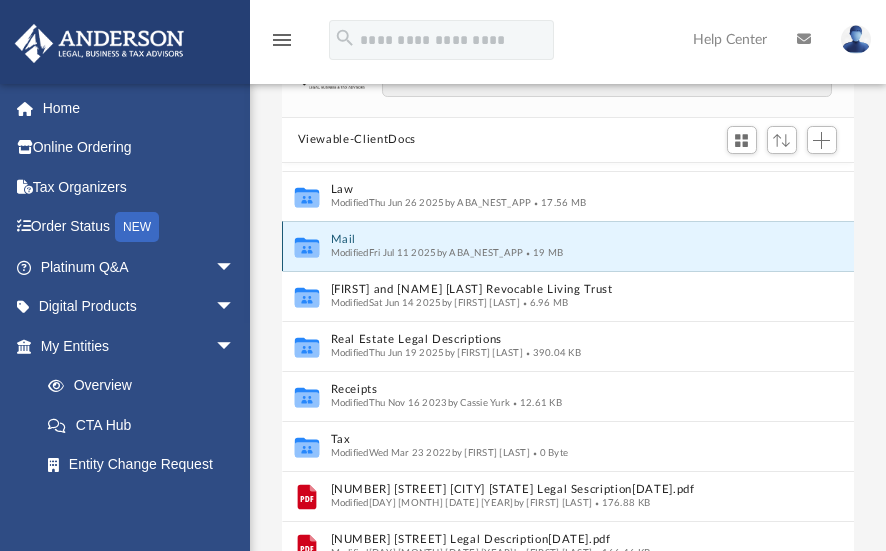 click on "Mail" at bounding box center (546, 239) 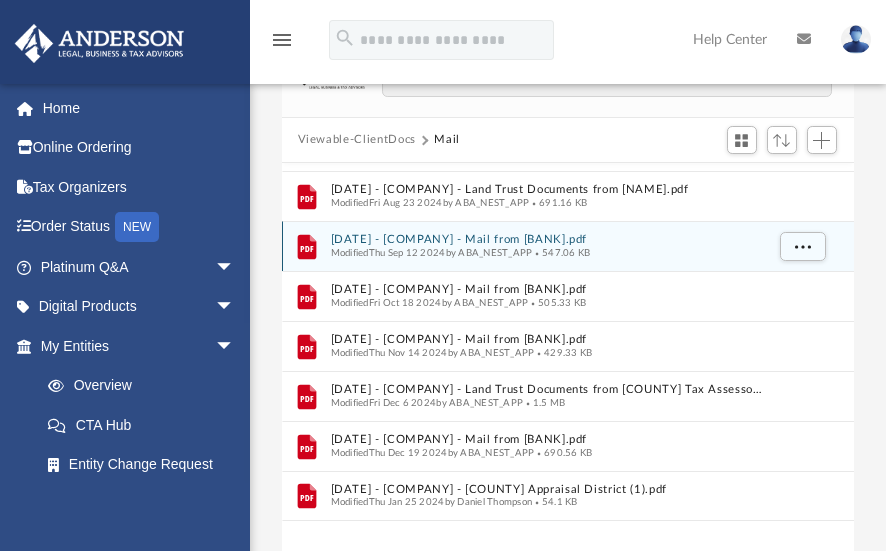 scroll, scrollTop: 0, scrollLeft: 0, axis: both 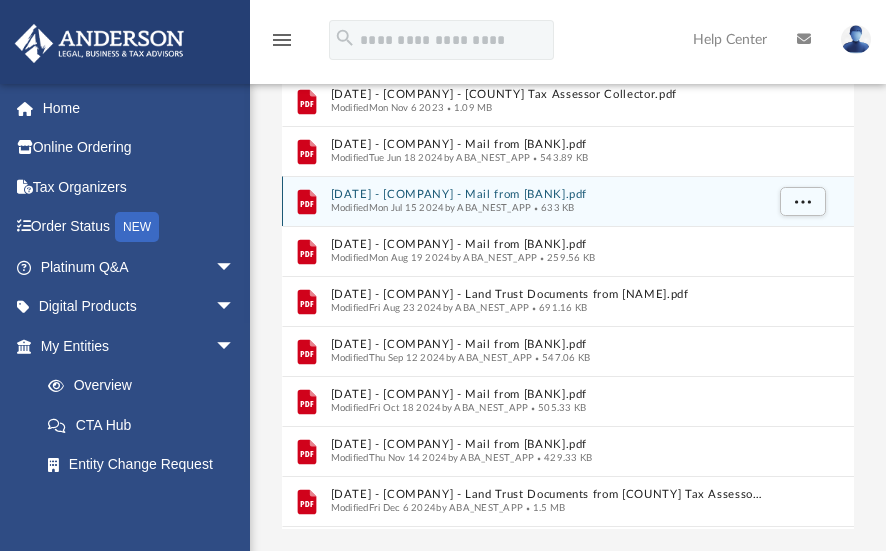 click on "2024.07.15 (10:18:38) - Aplington Acres, LLC - Mail from Lincoln Savings Bank.pdf" at bounding box center (546, 194) 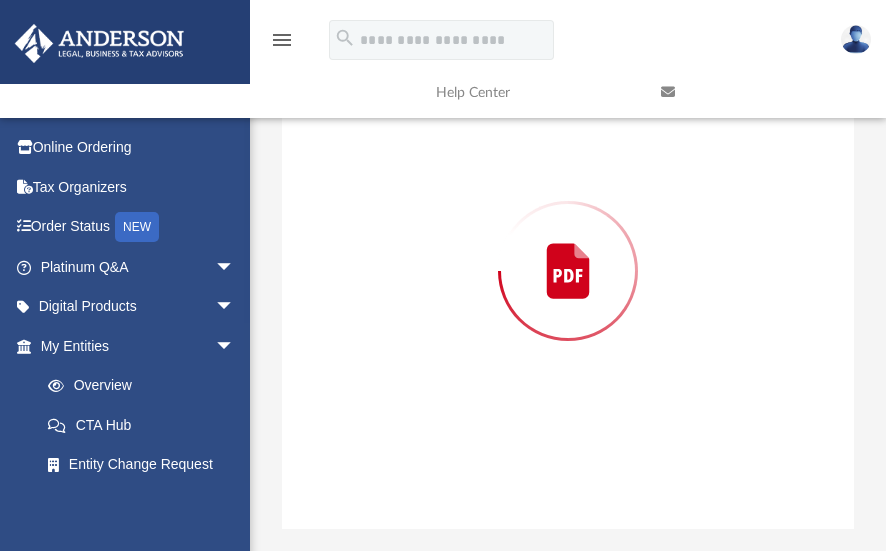 scroll, scrollTop: 200, scrollLeft: 0, axis: vertical 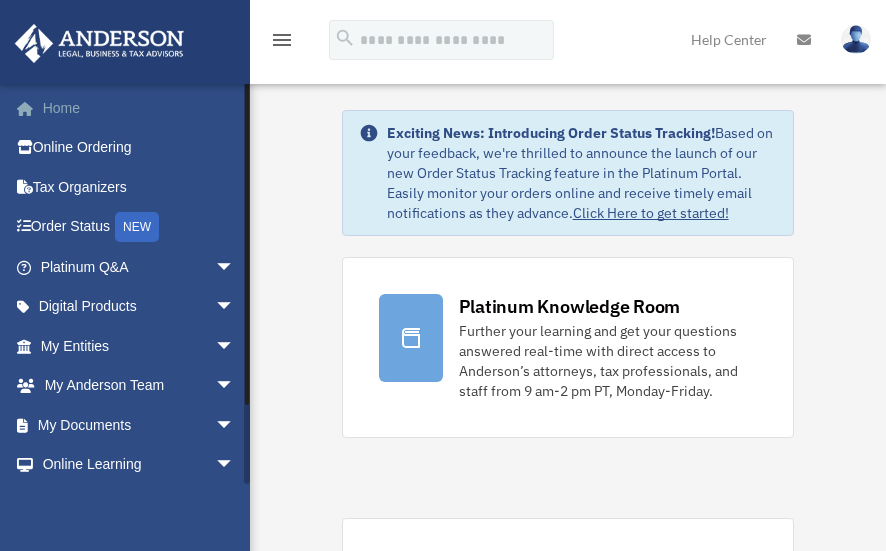 click on "Home" at bounding box center [139, 108] 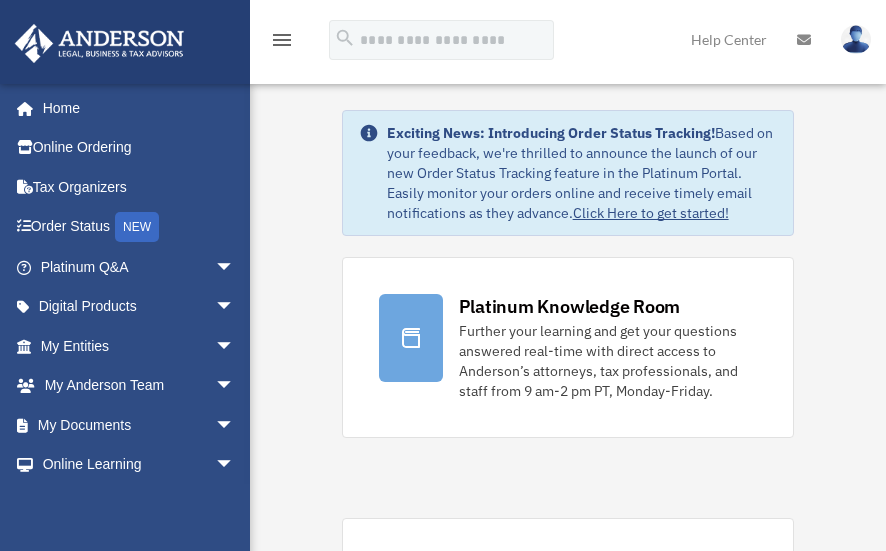 scroll, scrollTop: 0, scrollLeft: 0, axis: both 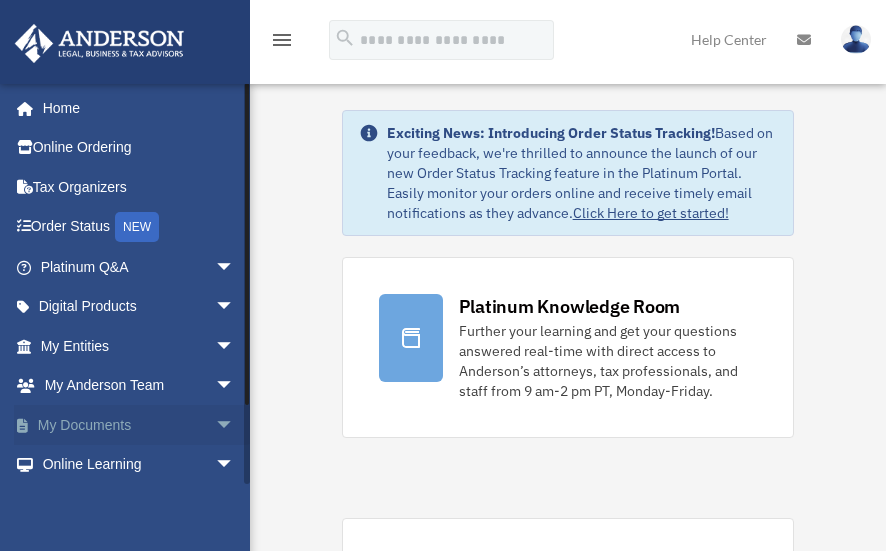 click on "My Documents arrow_drop_down" at bounding box center [139, 425] 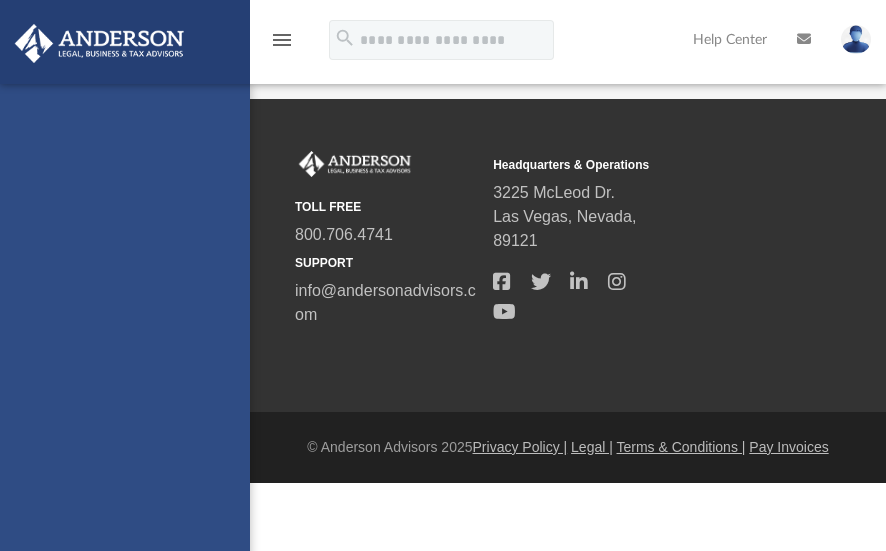 scroll, scrollTop: 0, scrollLeft: 0, axis: both 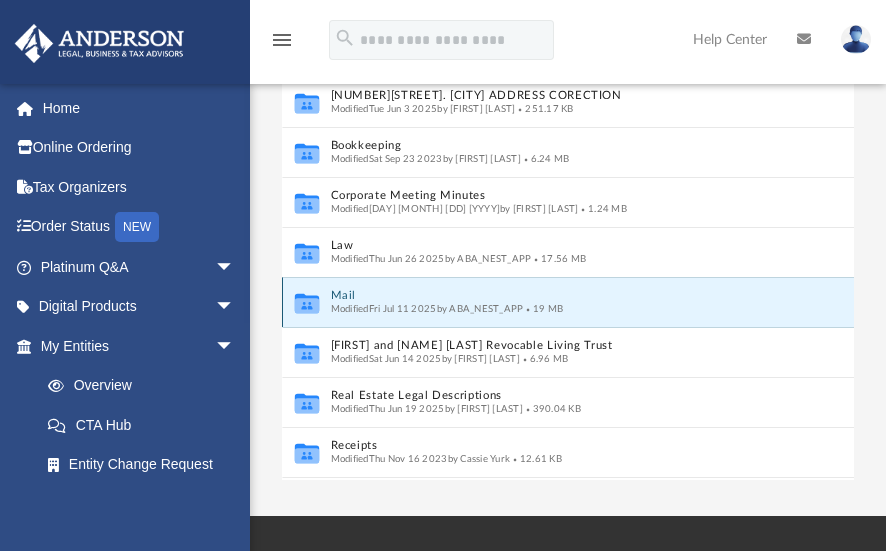 click on "Mail" at bounding box center [546, 295] 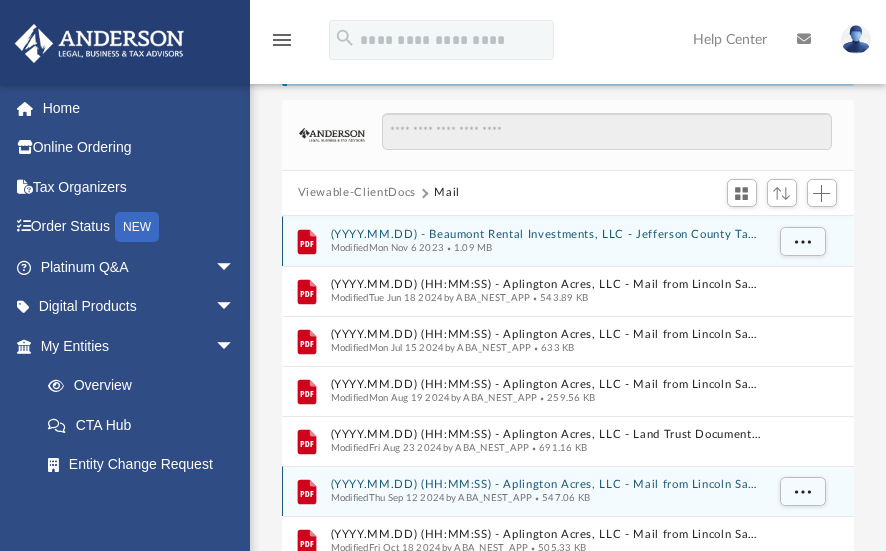 scroll, scrollTop: 78, scrollLeft: 0, axis: vertical 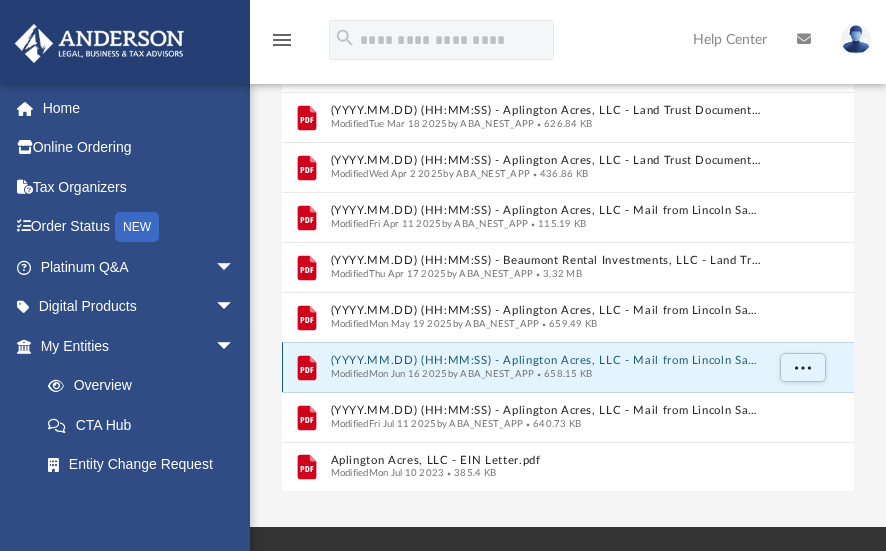 click on "2025.06.16 (15:16:25) - Aplington Acres, LLC - Mail from Lincoln Savings Bank.pdf" at bounding box center [546, 360] 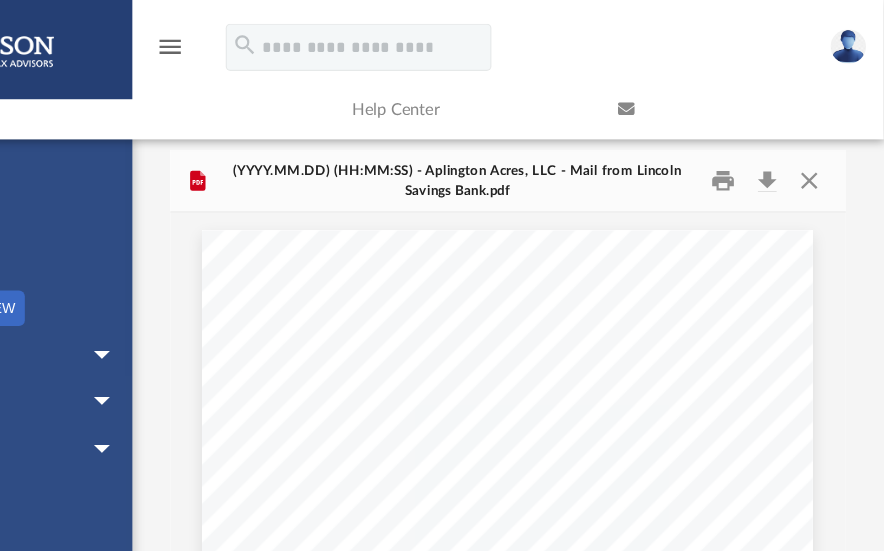 scroll, scrollTop: 53, scrollLeft: 0, axis: vertical 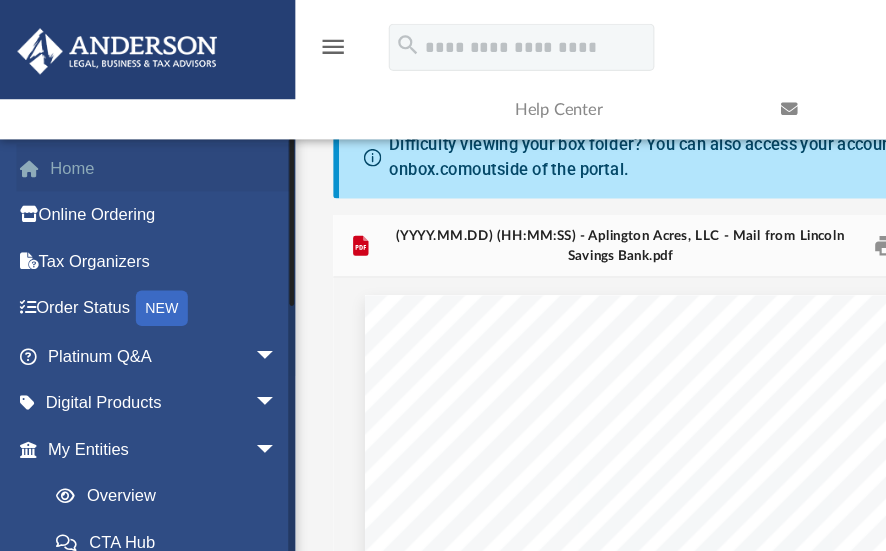 click on "Home" at bounding box center (139, 142) 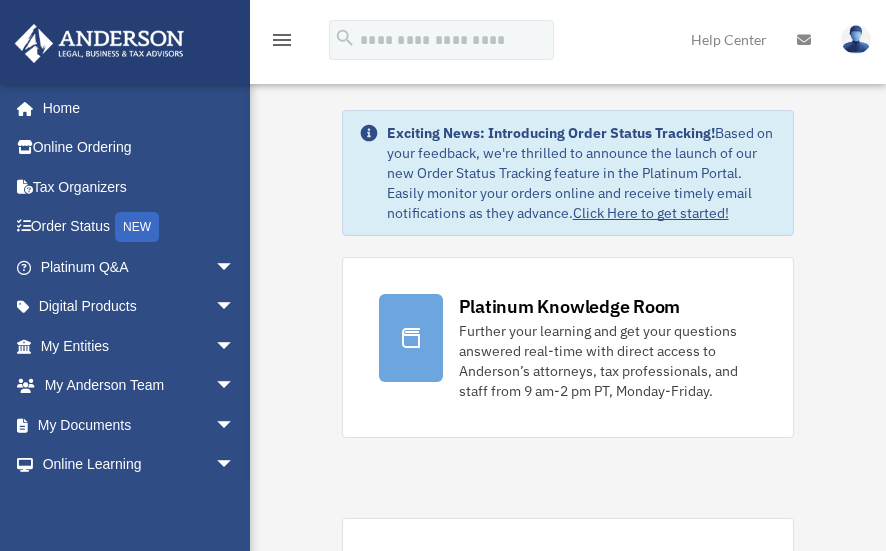scroll, scrollTop: 0, scrollLeft: 0, axis: both 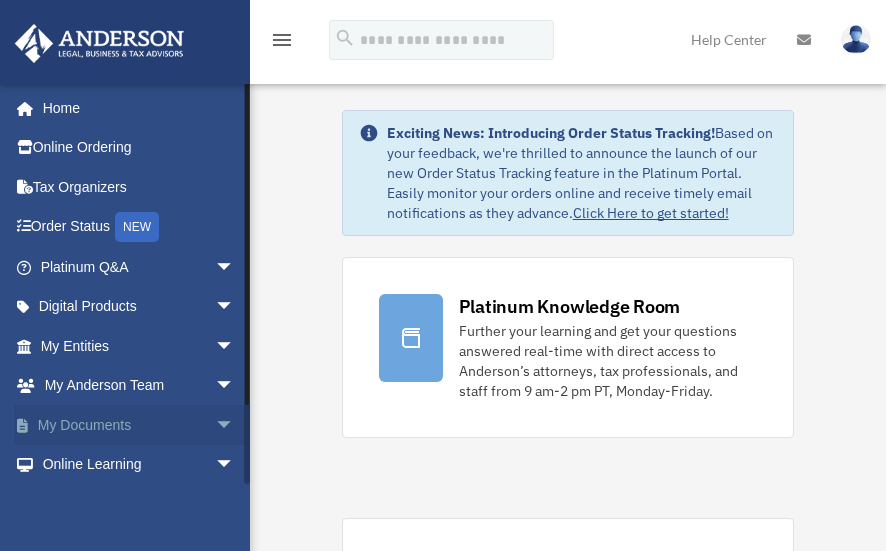 click on "My Documents arrow_drop_down" at bounding box center [139, 425] 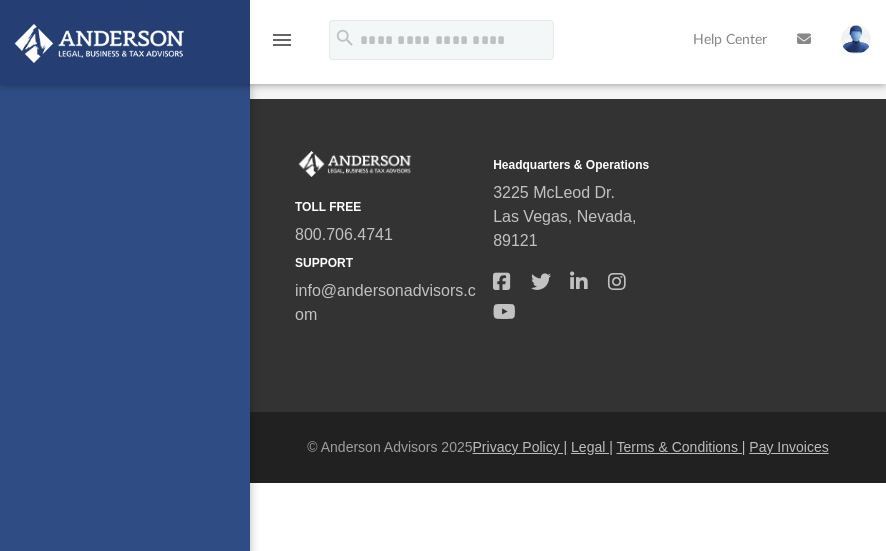scroll, scrollTop: 0, scrollLeft: 0, axis: both 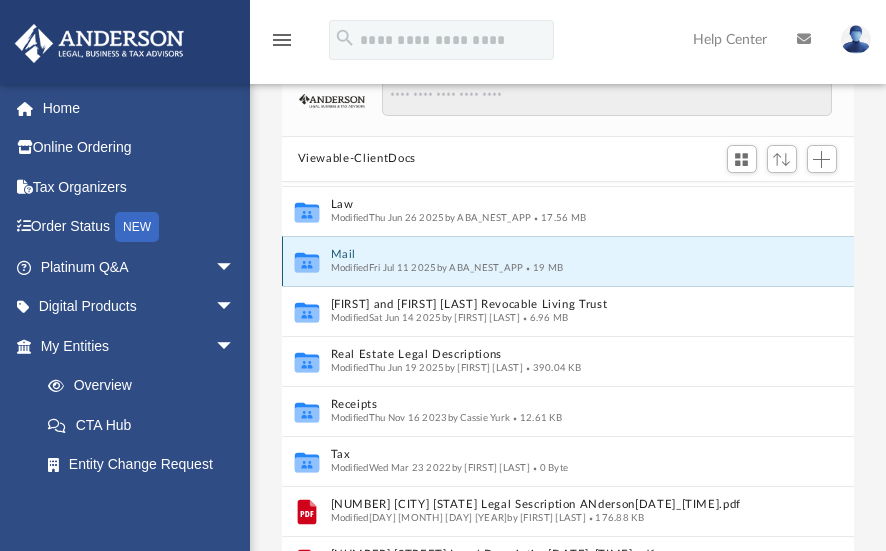 click on "Mail" at bounding box center [546, 254] 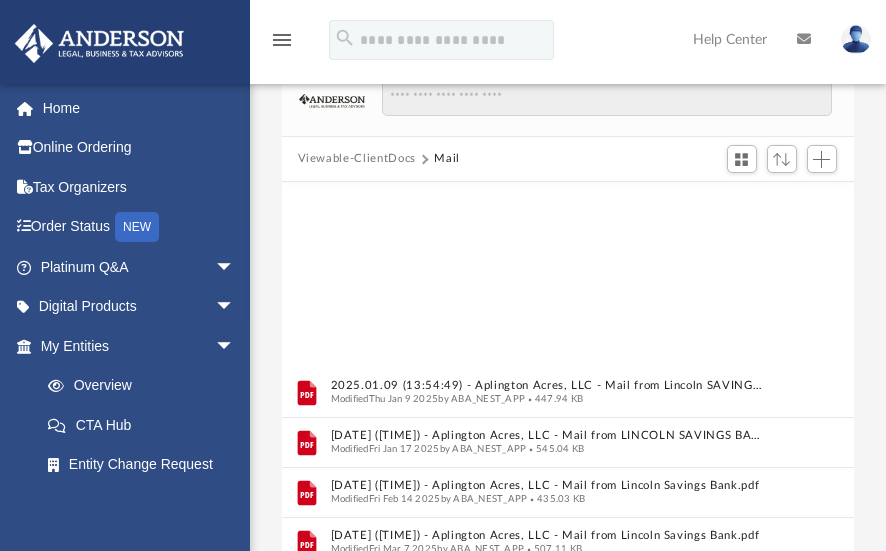 scroll, scrollTop: 1046, scrollLeft: 0, axis: vertical 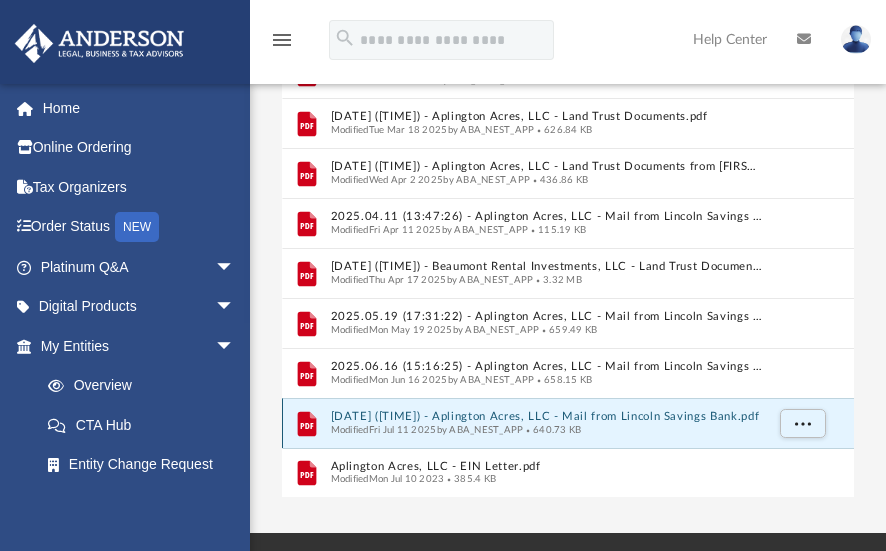 click on "[DATE] ([TIME]) - Aplington Acres, LLC - Mail from Lincoln Savings Bank.pdf" at bounding box center (546, 416) 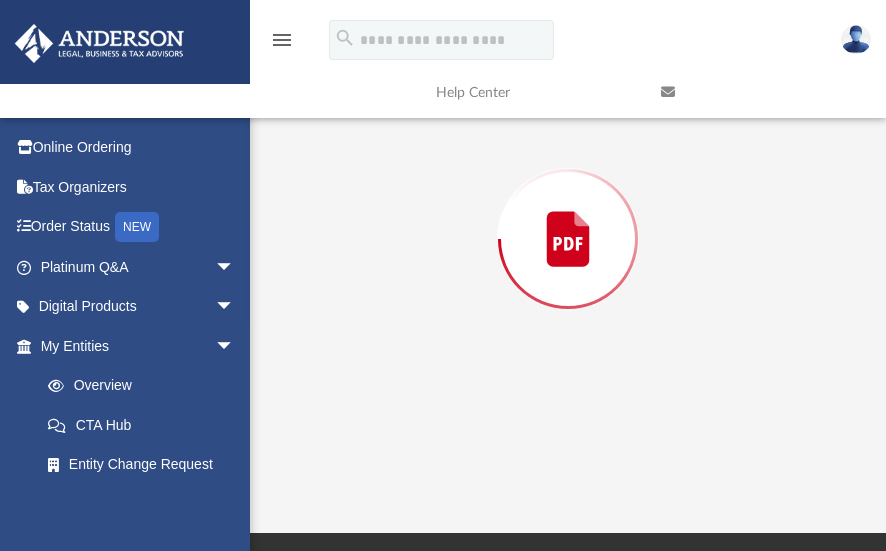 scroll, scrollTop: 200, scrollLeft: 0, axis: vertical 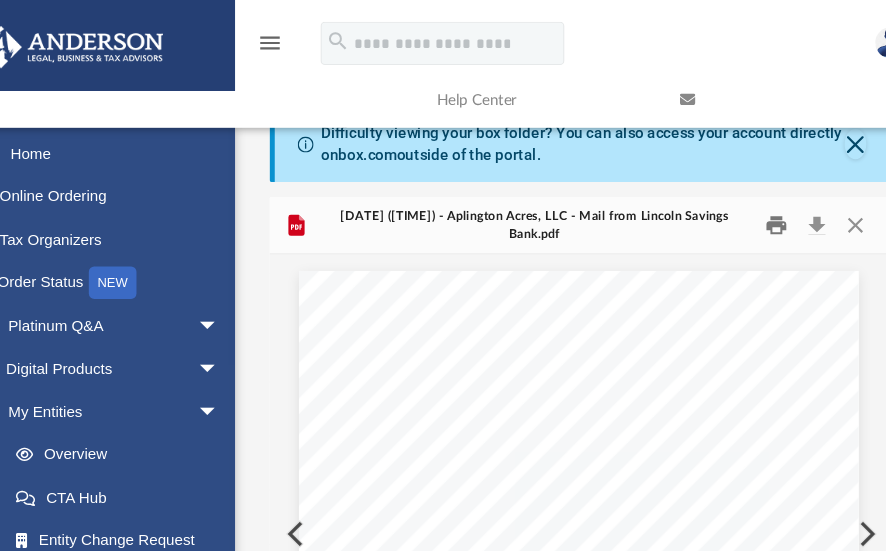 click at bounding box center (750, 208) 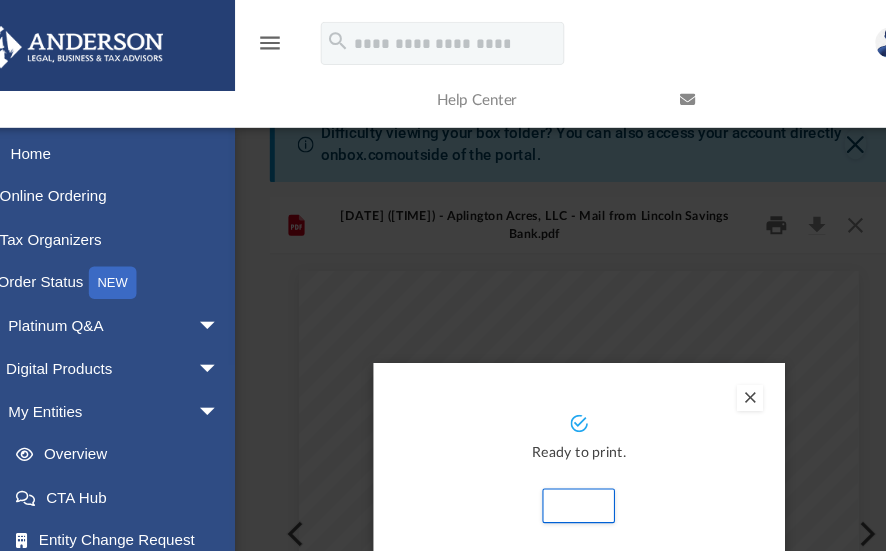 scroll, scrollTop: 165, scrollLeft: 0, axis: vertical 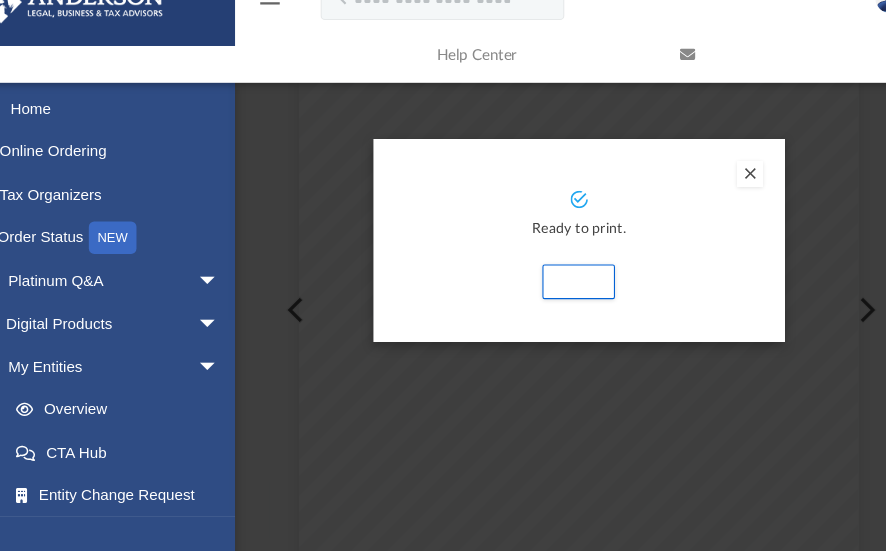 click at bounding box center (726, 202) 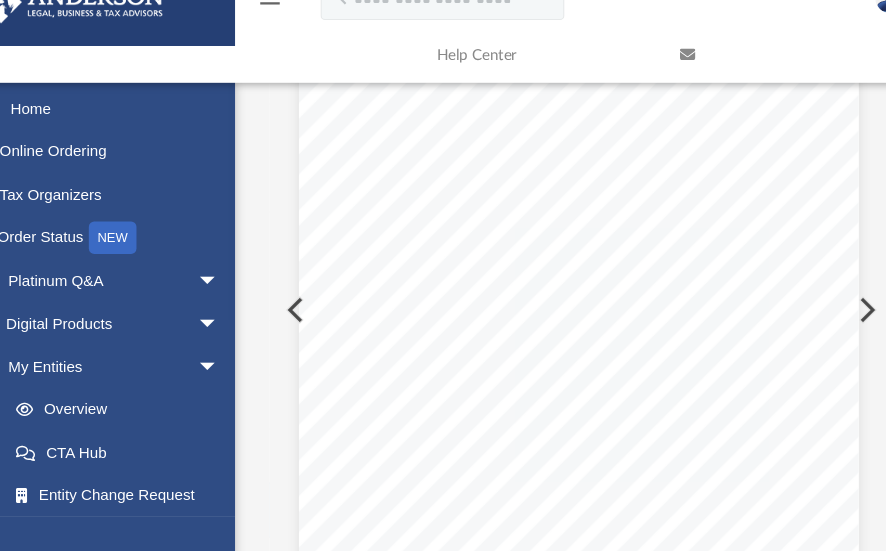 scroll, scrollTop: 0, scrollLeft: 0, axis: both 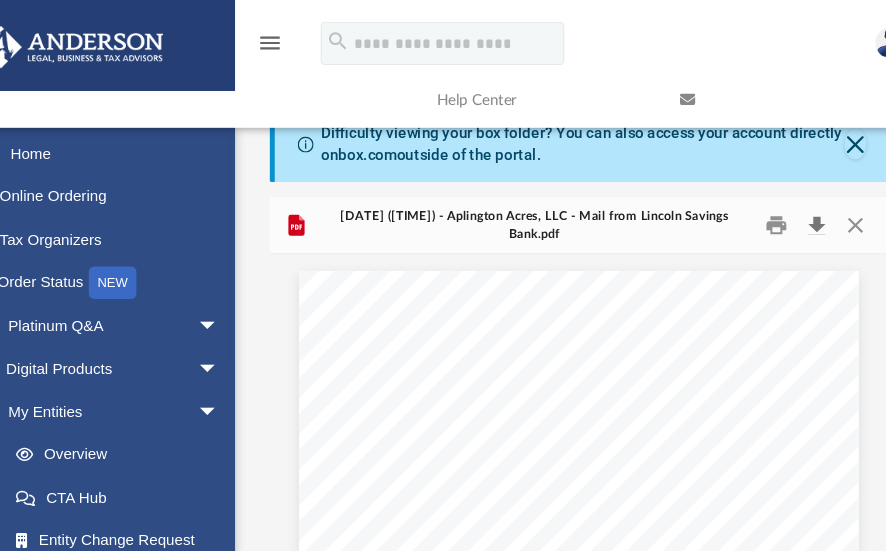 click at bounding box center [787, 208] 